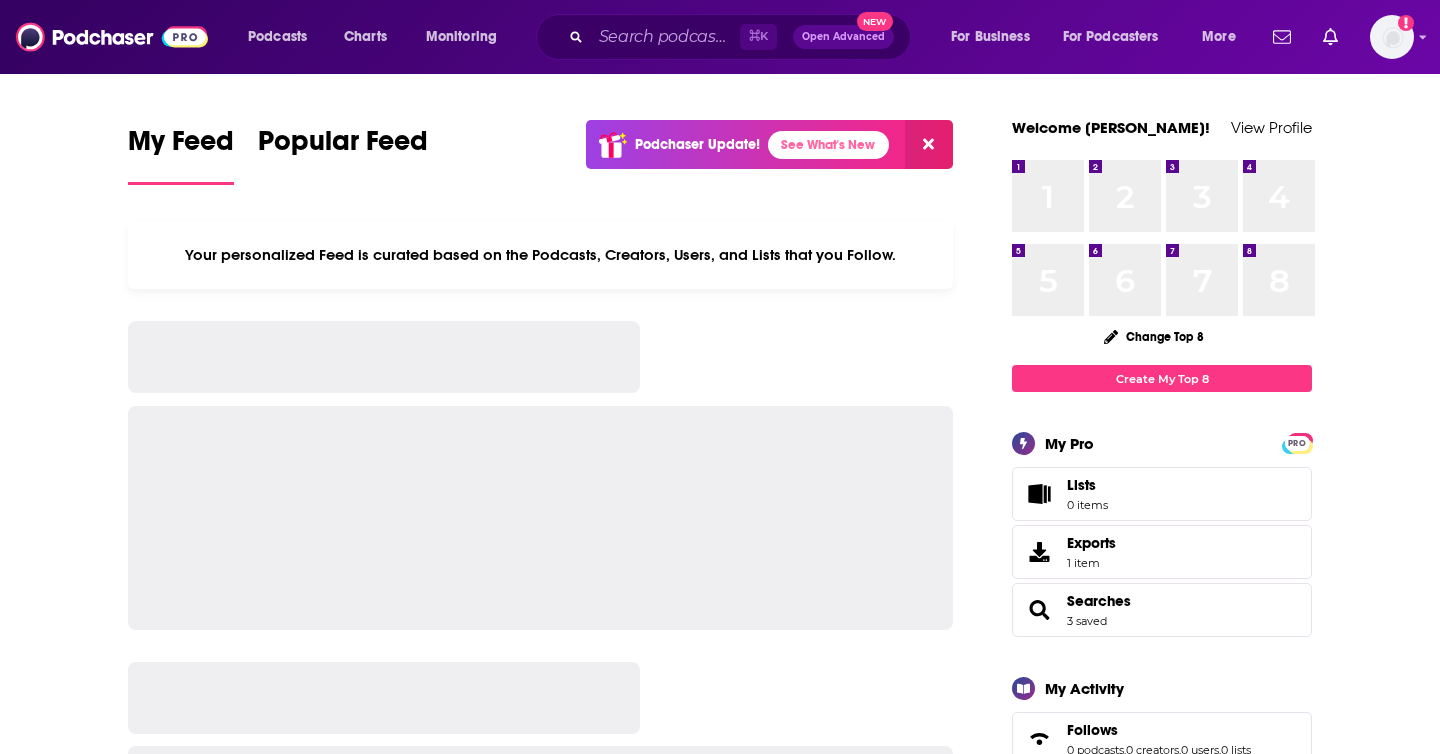 scroll, scrollTop: 0, scrollLeft: 0, axis: both 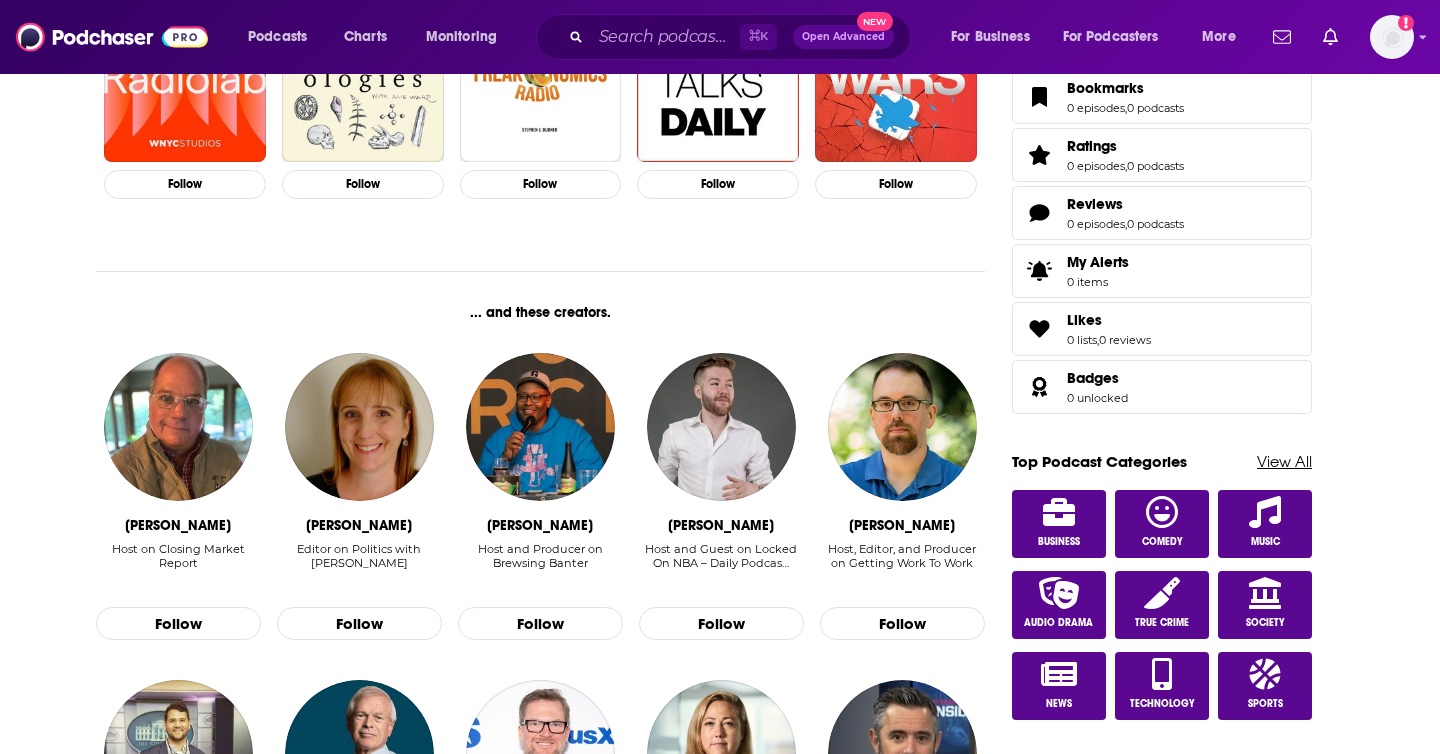 click on "View All" at bounding box center [1284, 461] 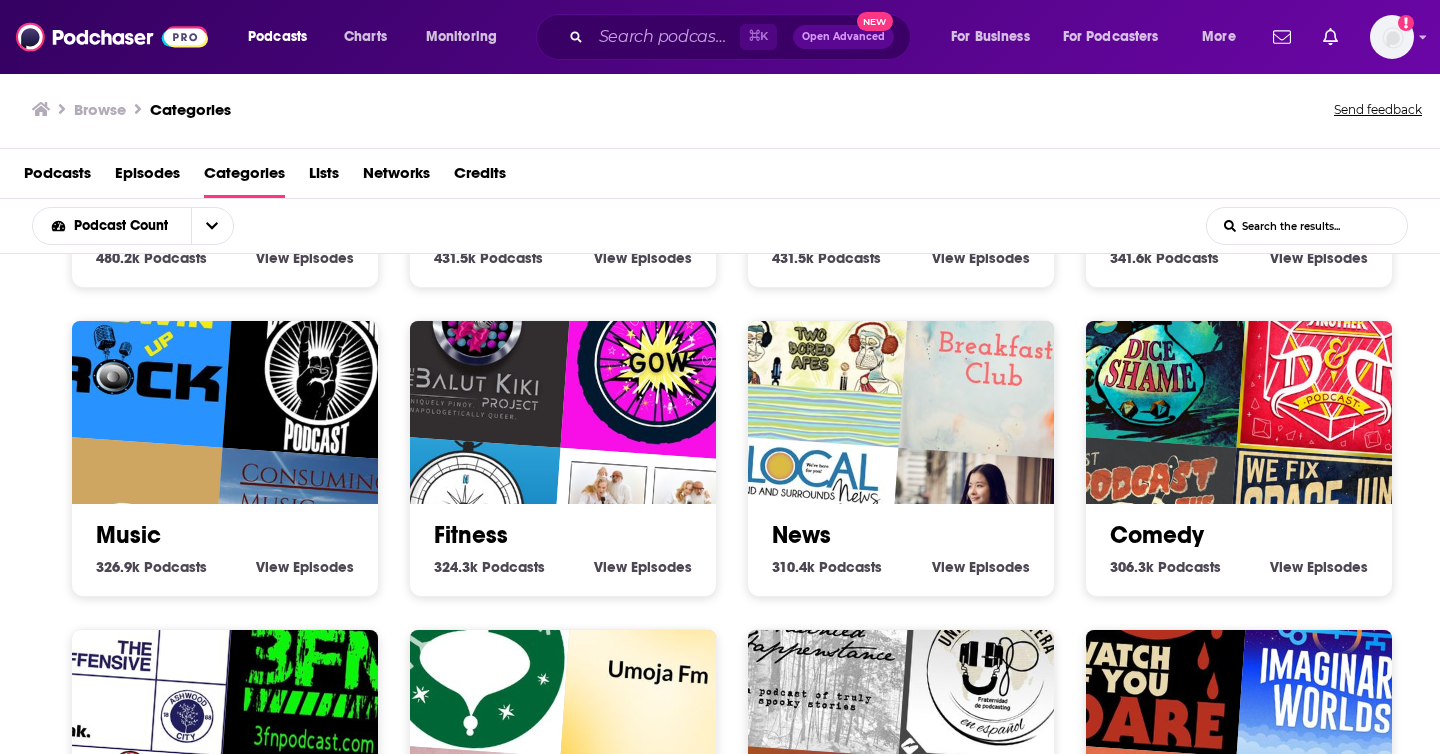 scroll, scrollTop: 490, scrollLeft: 0, axis: vertical 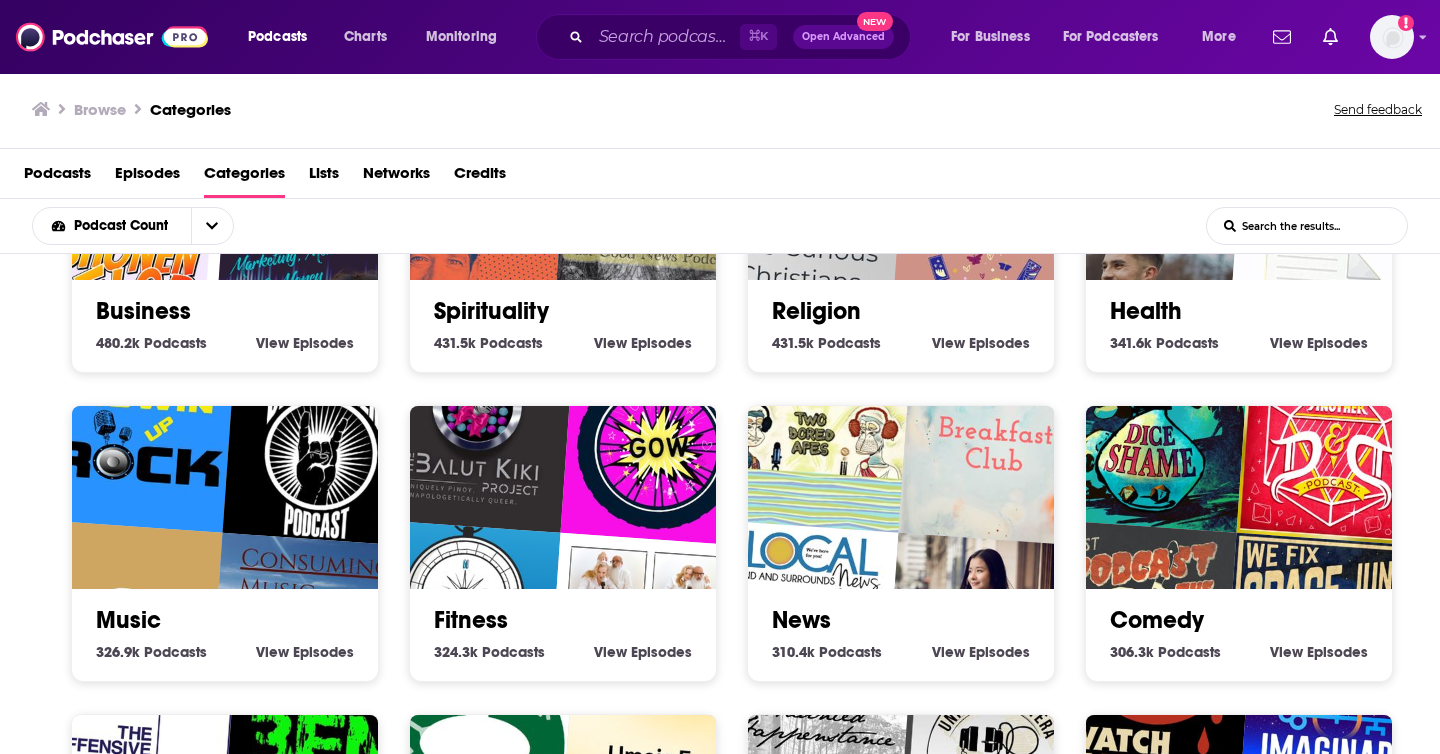 click on "Health 341.6k   Health   Podcasts View   Health   Episodes" at bounding box center (1239, 318) 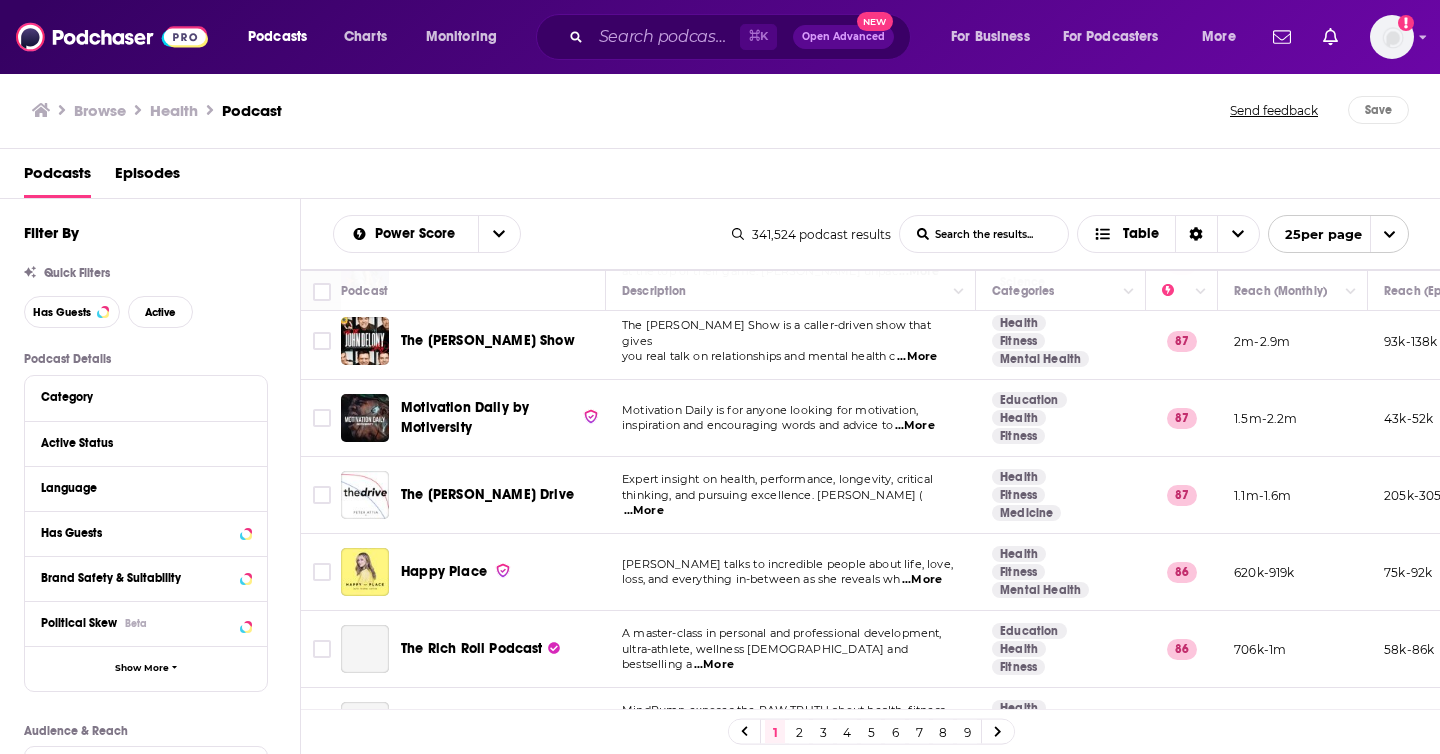 scroll, scrollTop: 1193, scrollLeft: 0, axis: vertical 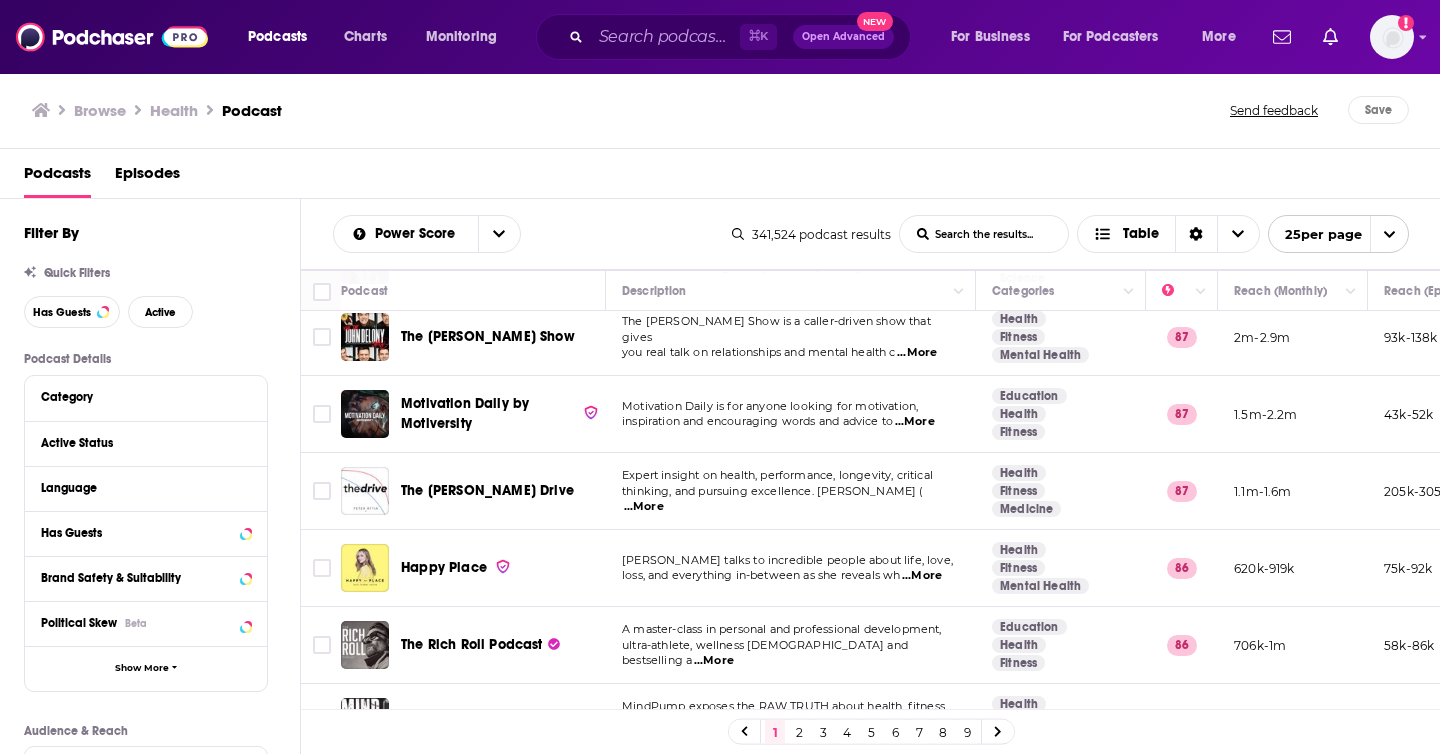 click on "...More" at bounding box center (644, 507) 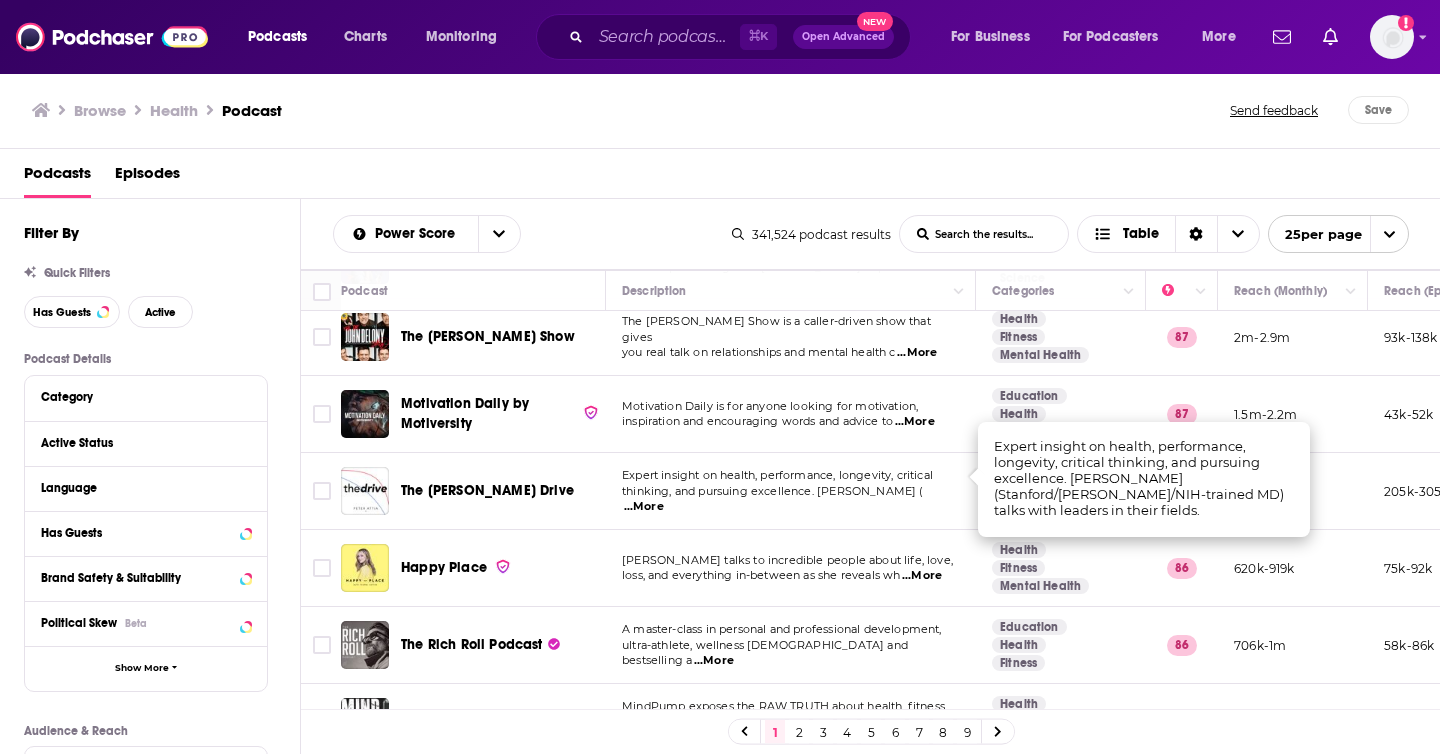 click on "The [PERSON_NAME] Drive" at bounding box center [487, 490] 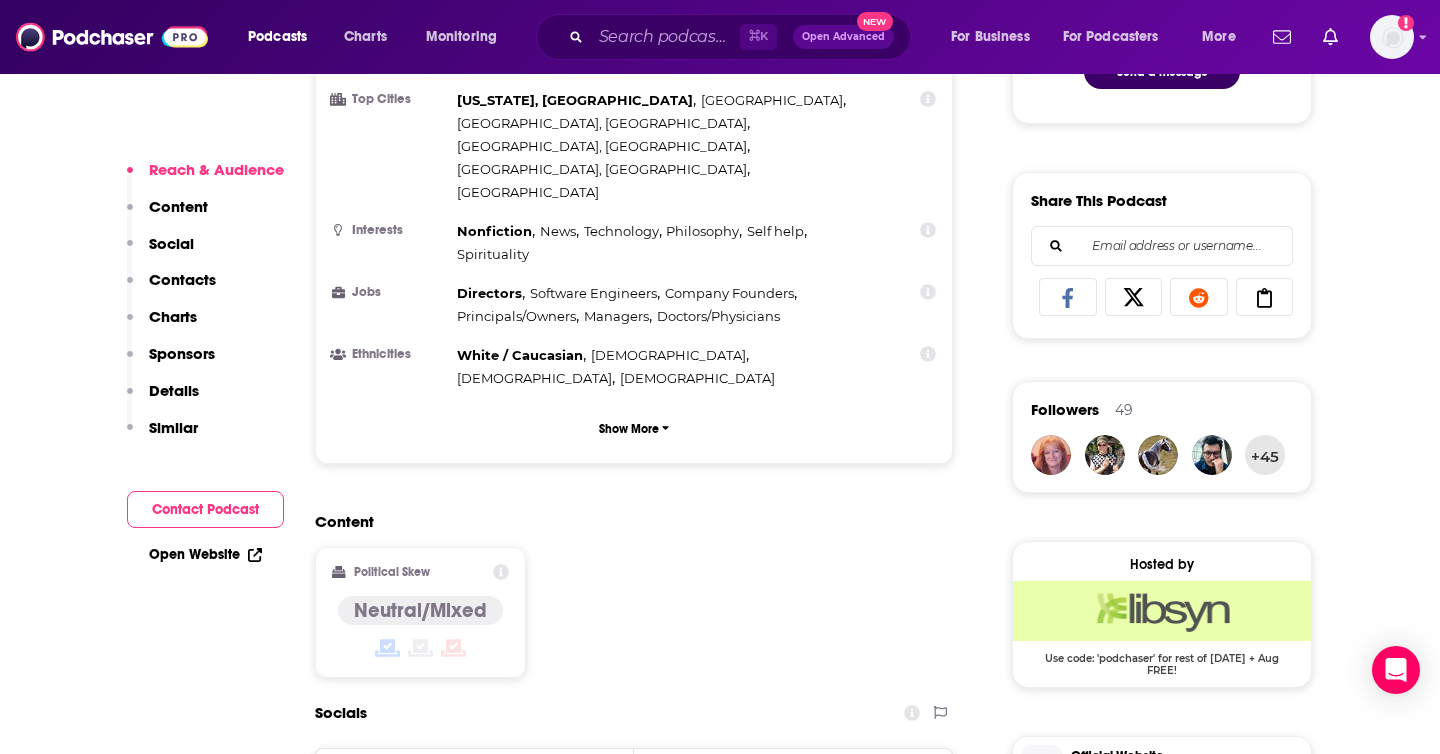 scroll, scrollTop: 1212, scrollLeft: 0, axis: vertical 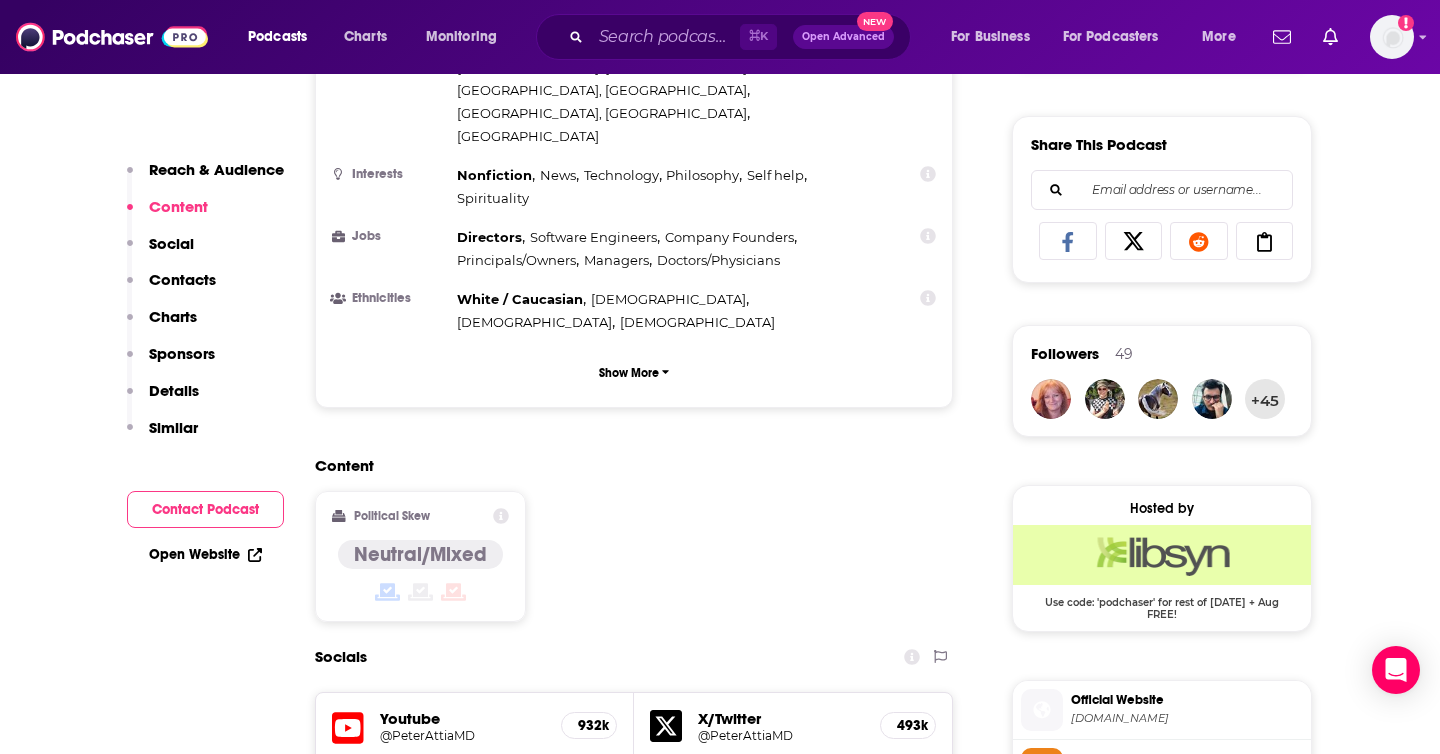 click on "@peterattiamd" at bounding box center [462, 802] 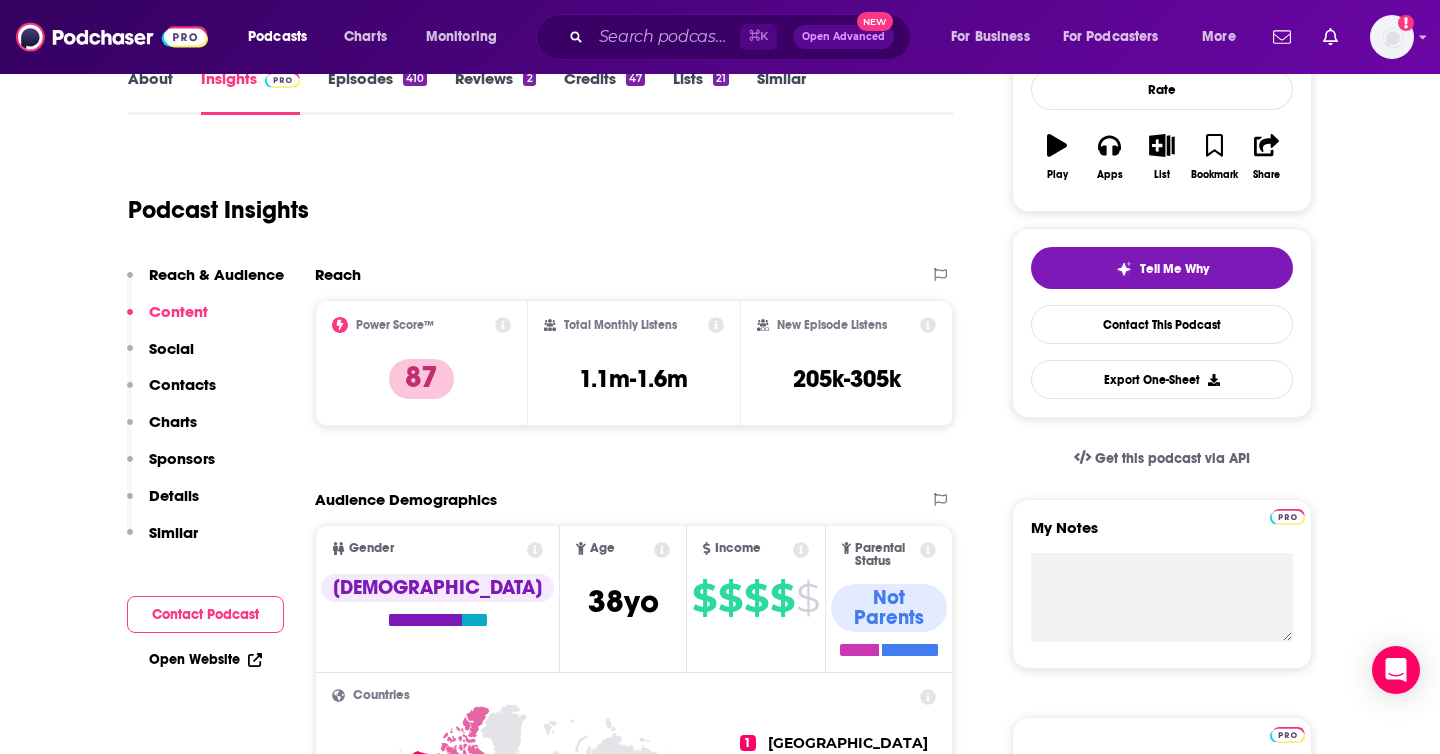 scroll, scrollTop: 0, scrollLeft: 0, axis: both 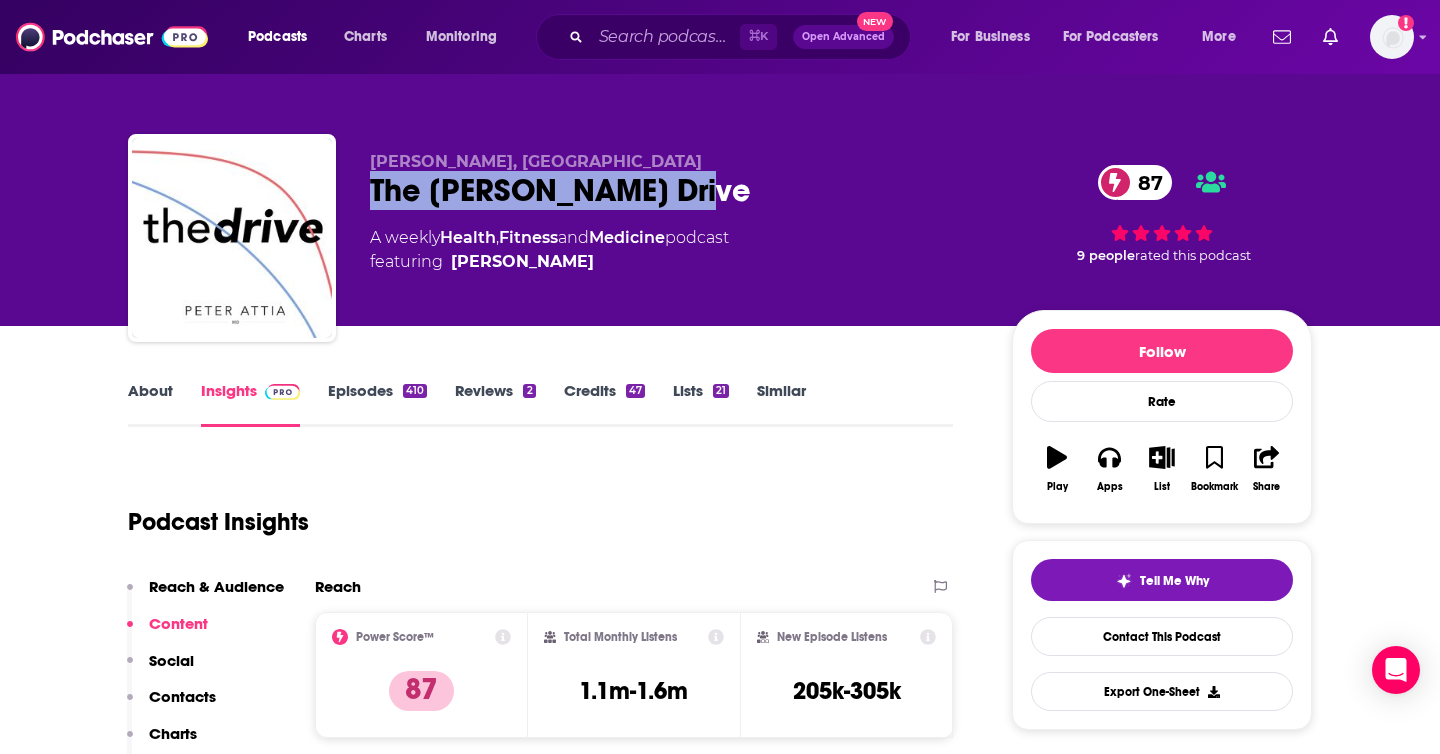drag, startPoint x: 658, startPoint y: 180, endPoint x: 377, endPoint y: 182, distance: 281.0071 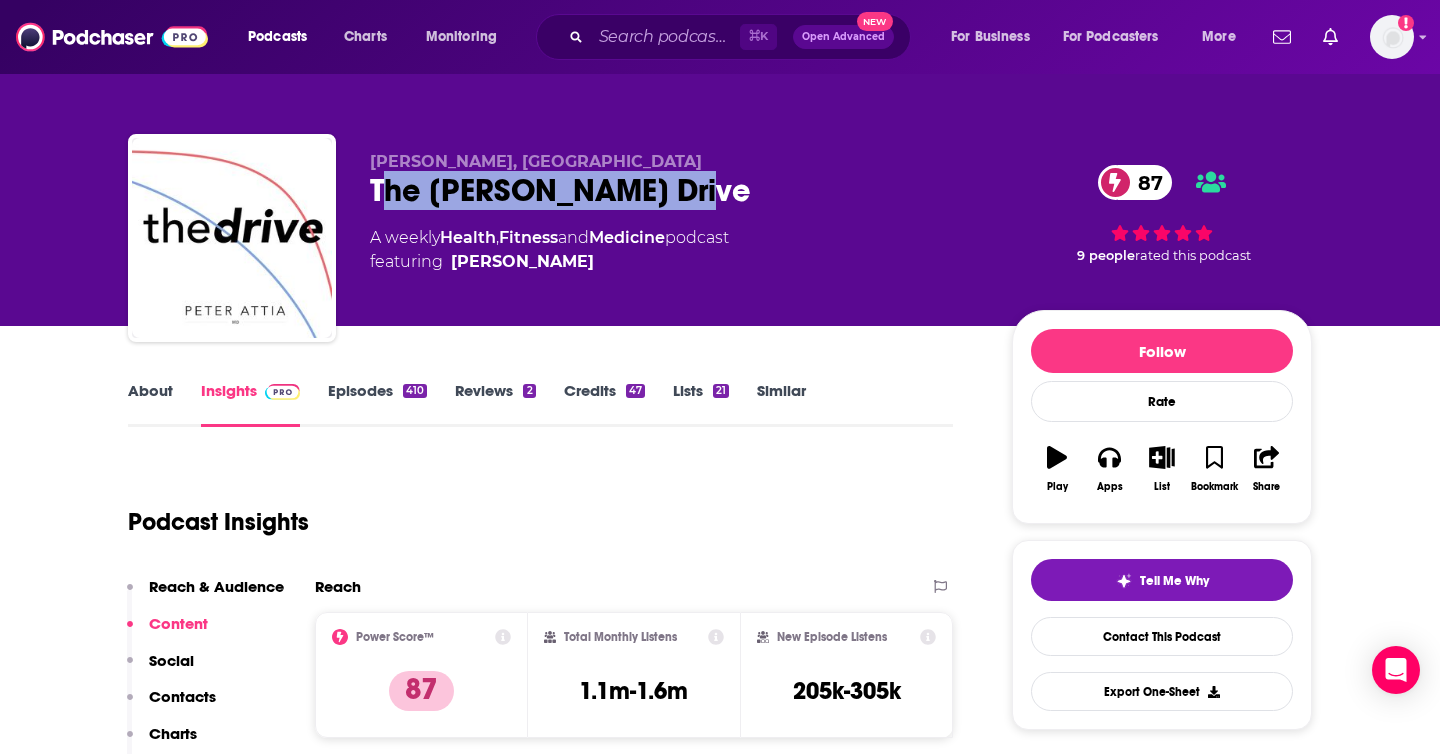 copy on "he [PERSON_NAME] Drive" 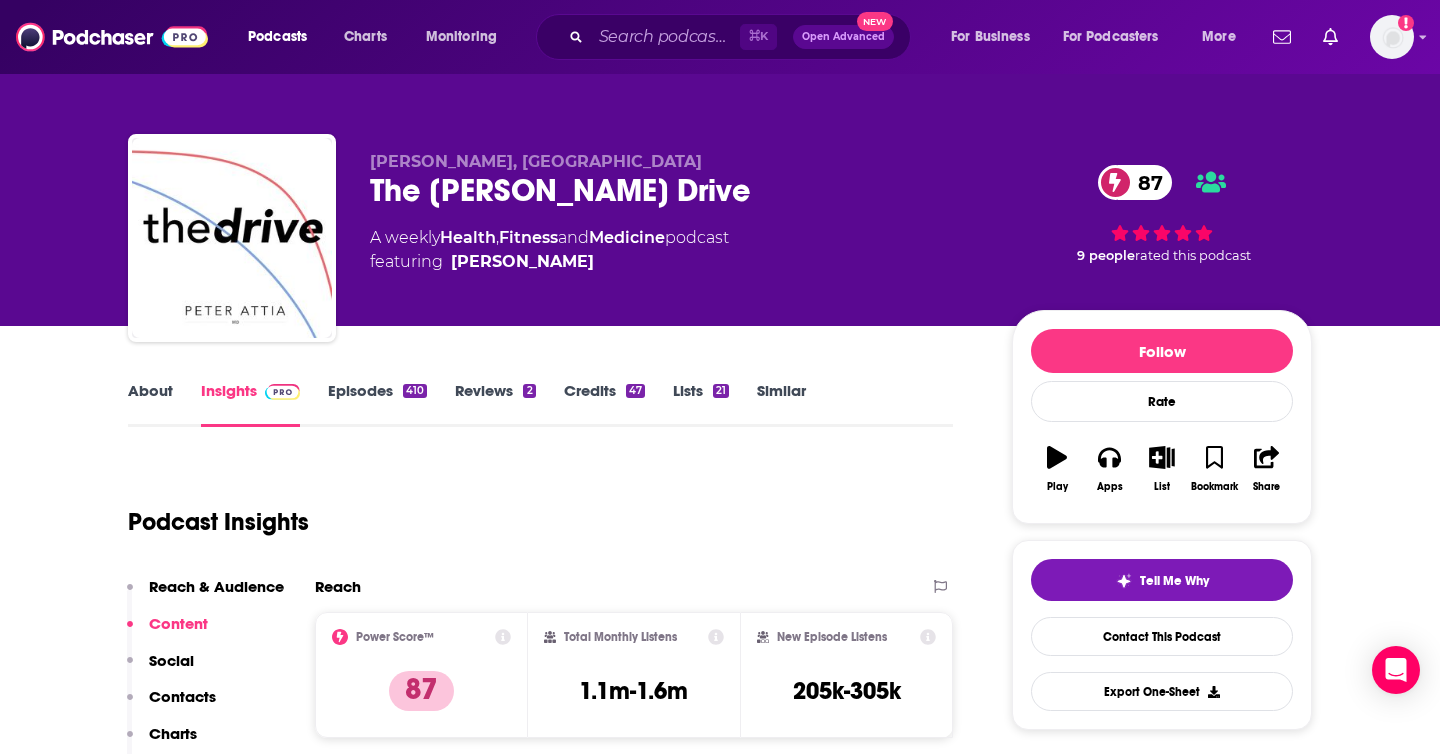 click on "[PERSON_NAME], MD   The [PERSON_NAME] Drive 87 A   weekly  Health ,  Fitness  and  Medicine  podcast  featuring  [PERSON_NAME]" at bounding box center [675, 232] 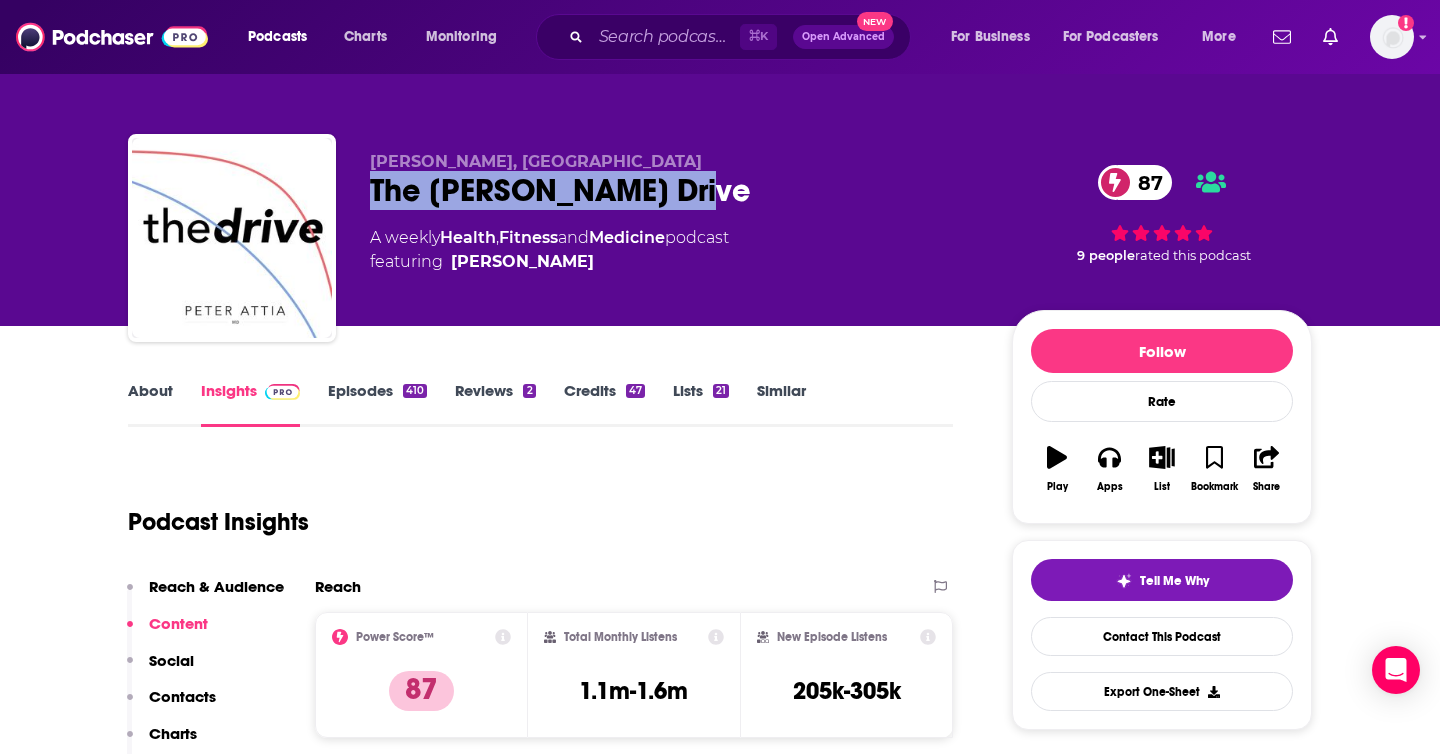 drag, startPoint x: 688, startPoint y: 204, endPoint x: 368, endPoint y: 186, distance: 320.50586 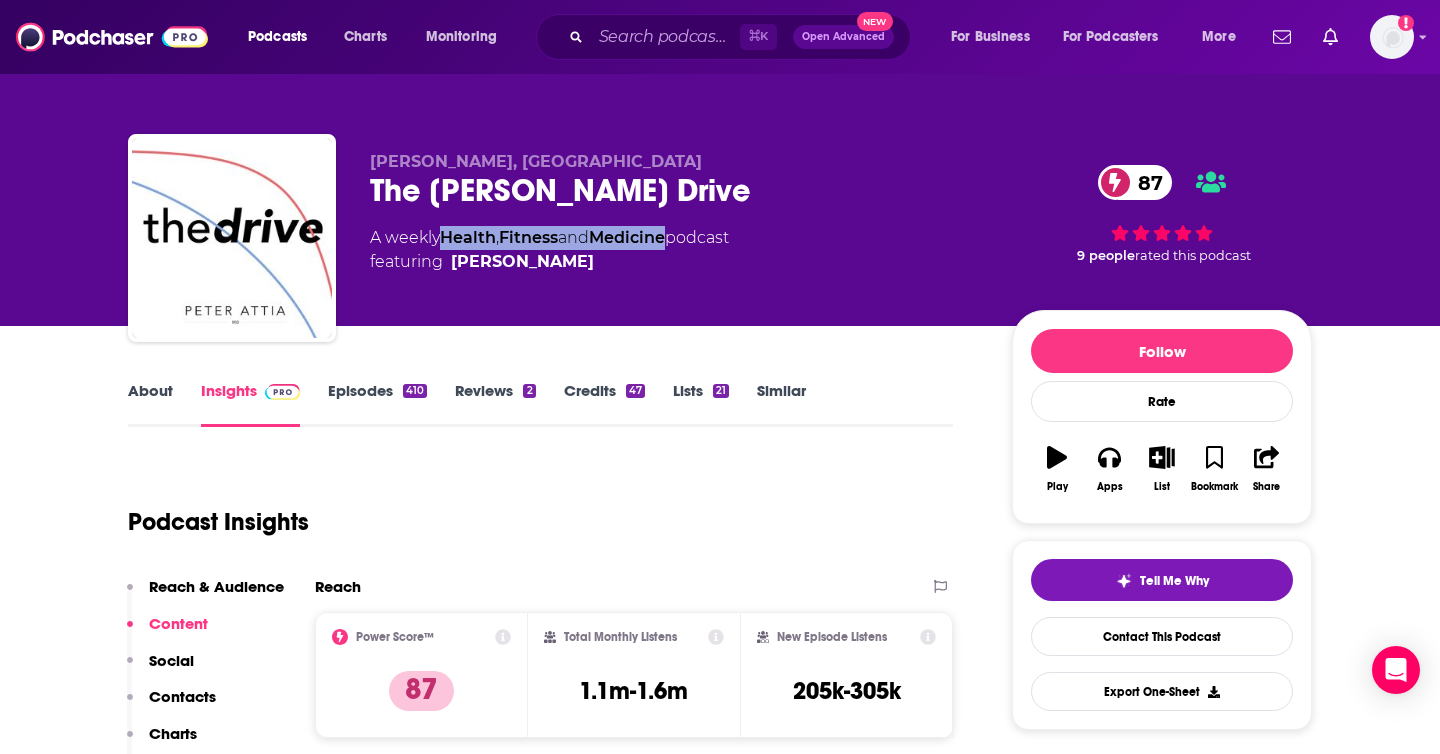 drag, startPoint x: 441, startPoint y: 240, endPoint x: 681, endPoint y: 240, distance: 240 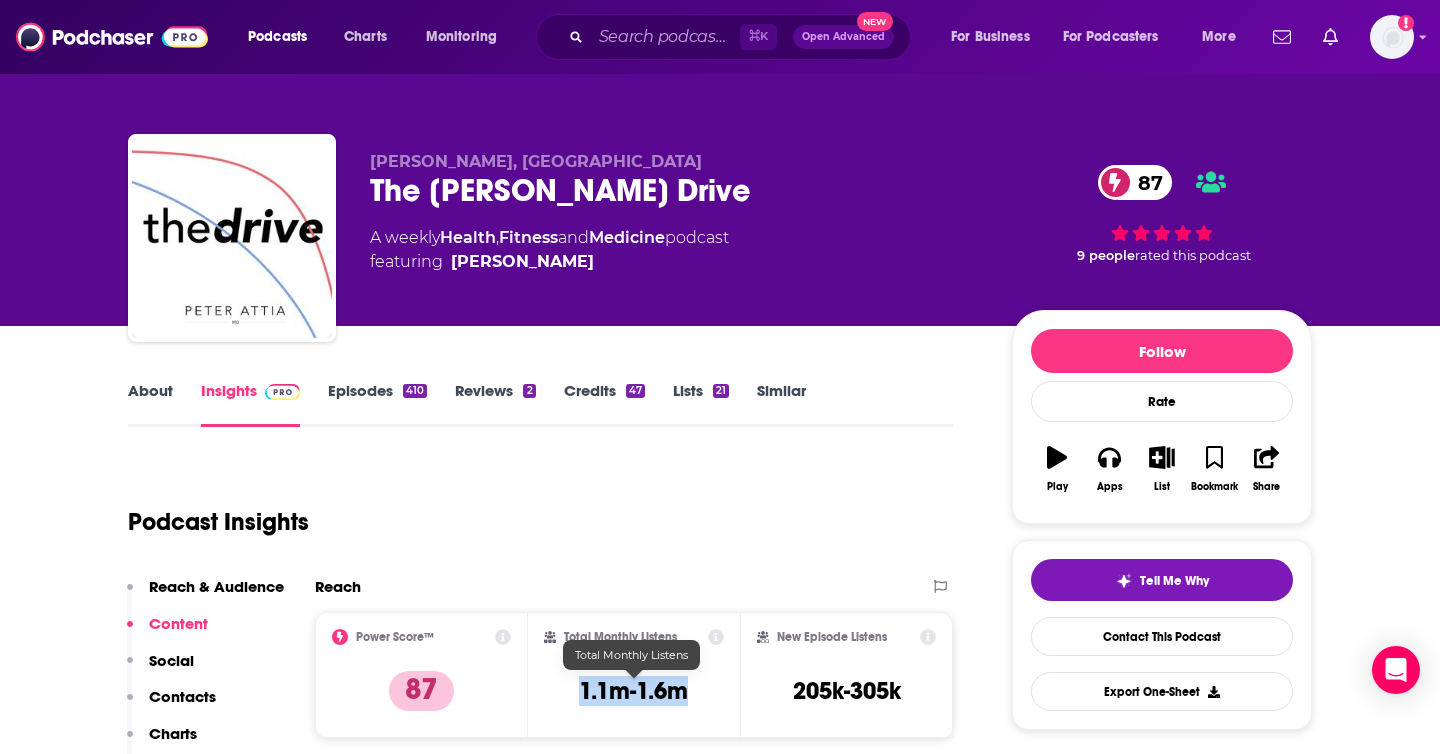 drag, startPoint x: 703, startPoint y: 697, endPoint x: 578, endPoint y: 697, distance: 125 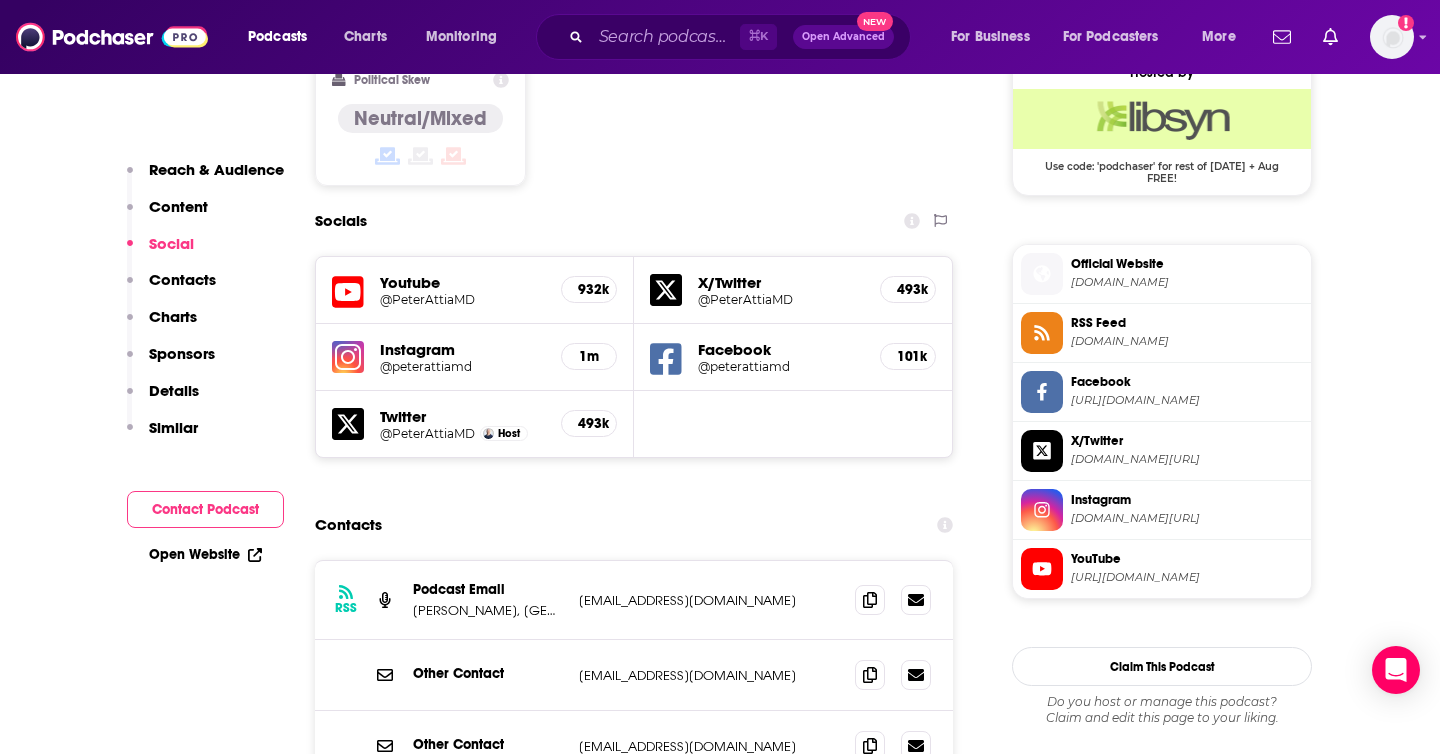 scroll, scrollTop: 1647, scrollLeft: 0, axis: vertical 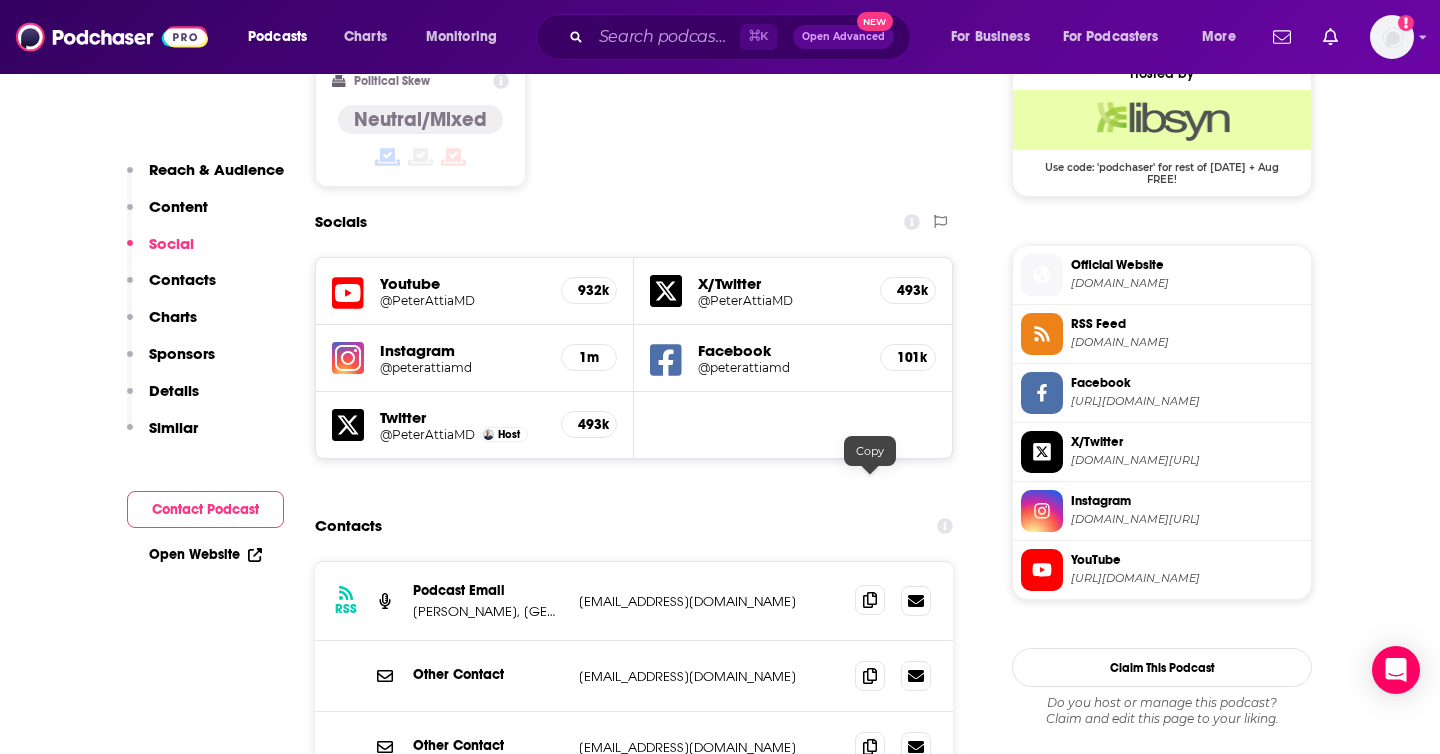 click at bounding box center (870, 600) 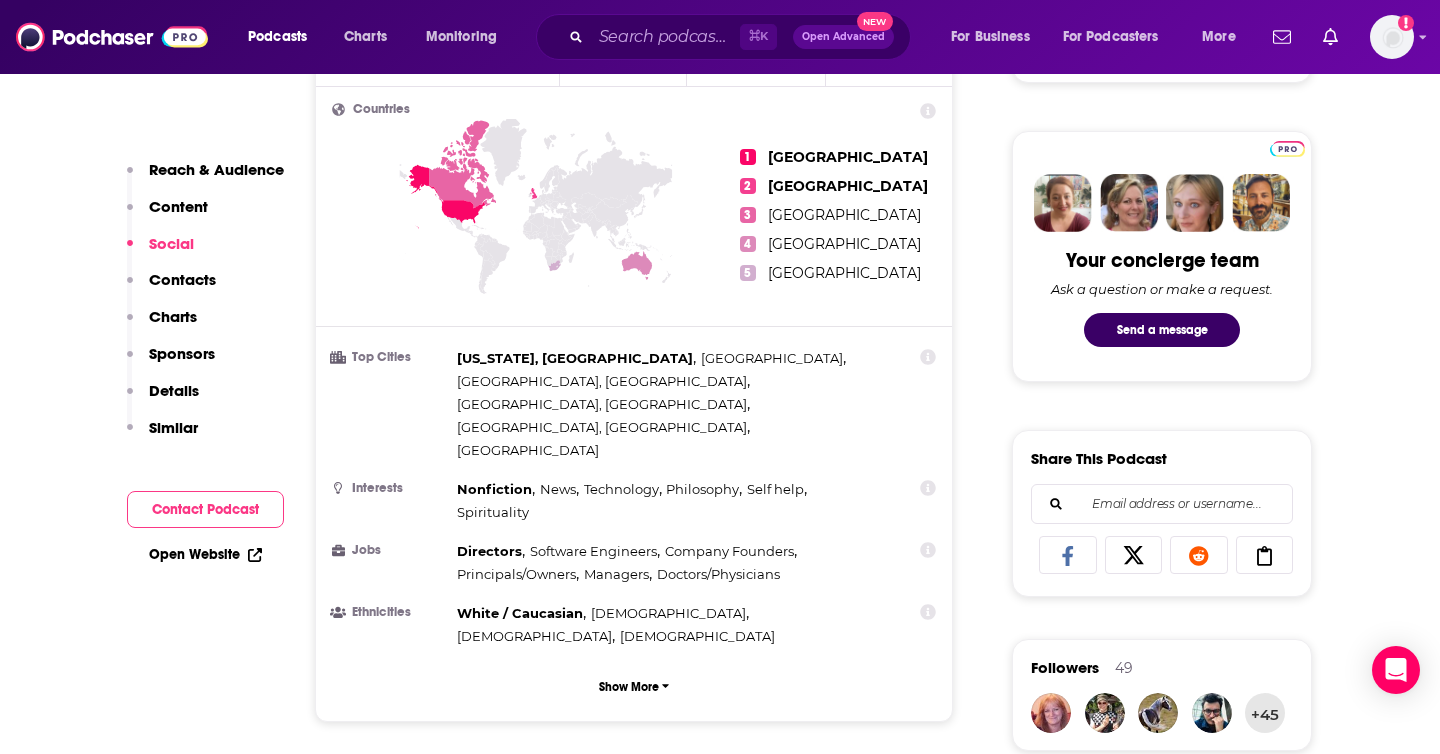scroll, scrollTop: 0, scrollLeft: 0, axis: both 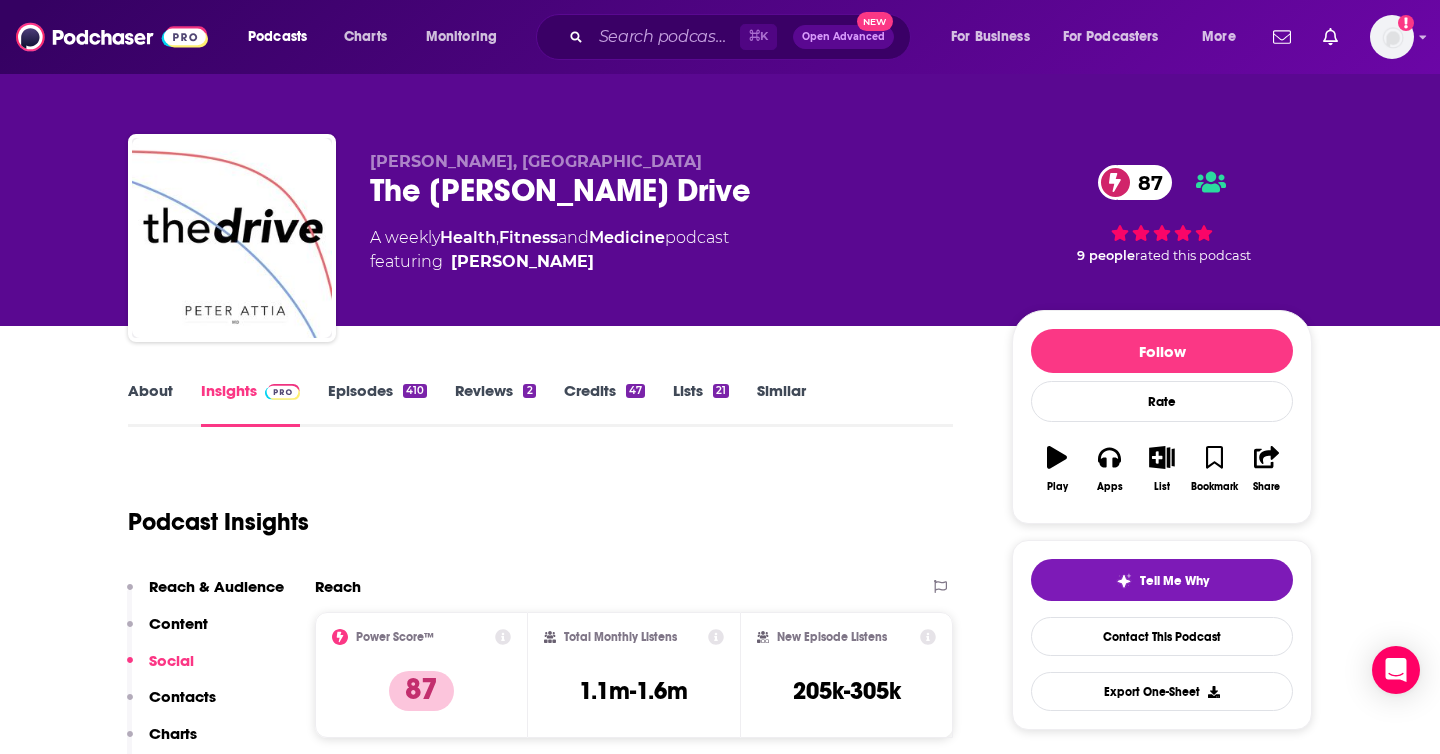 click on "About" at bounding box center (150, 404) 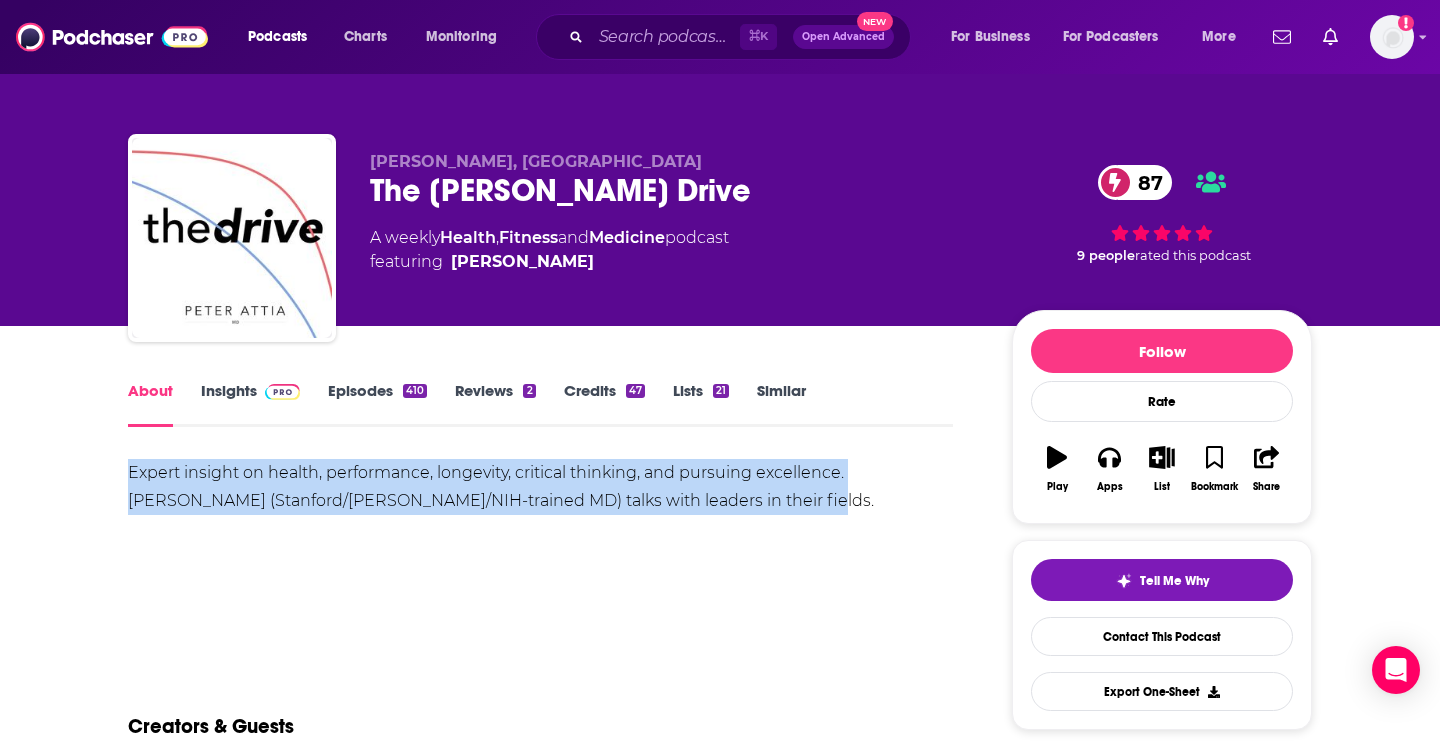 drag, startPoint x: 637, startPoint y: 514, endPoint x: 108, endPoint y: 455, distance: 532.28 